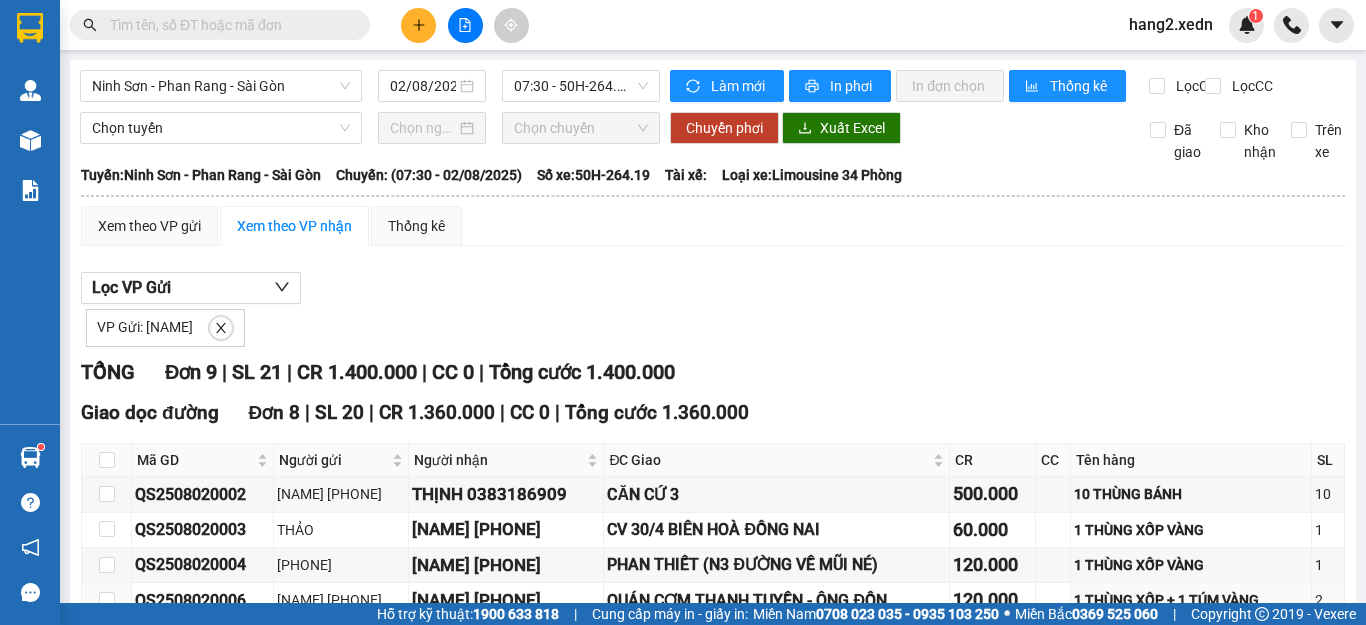 scroll, scrollTop: 0, scrollLeft: 0, axis: both 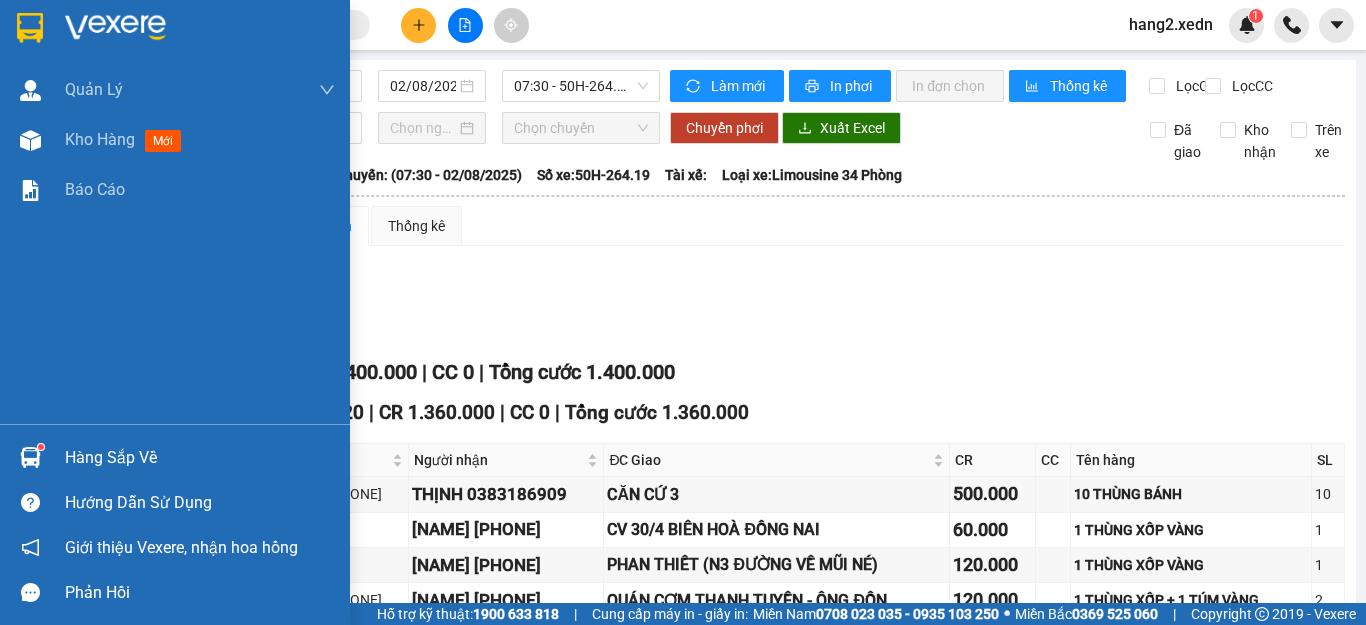 click at bounding box center (30, 28) 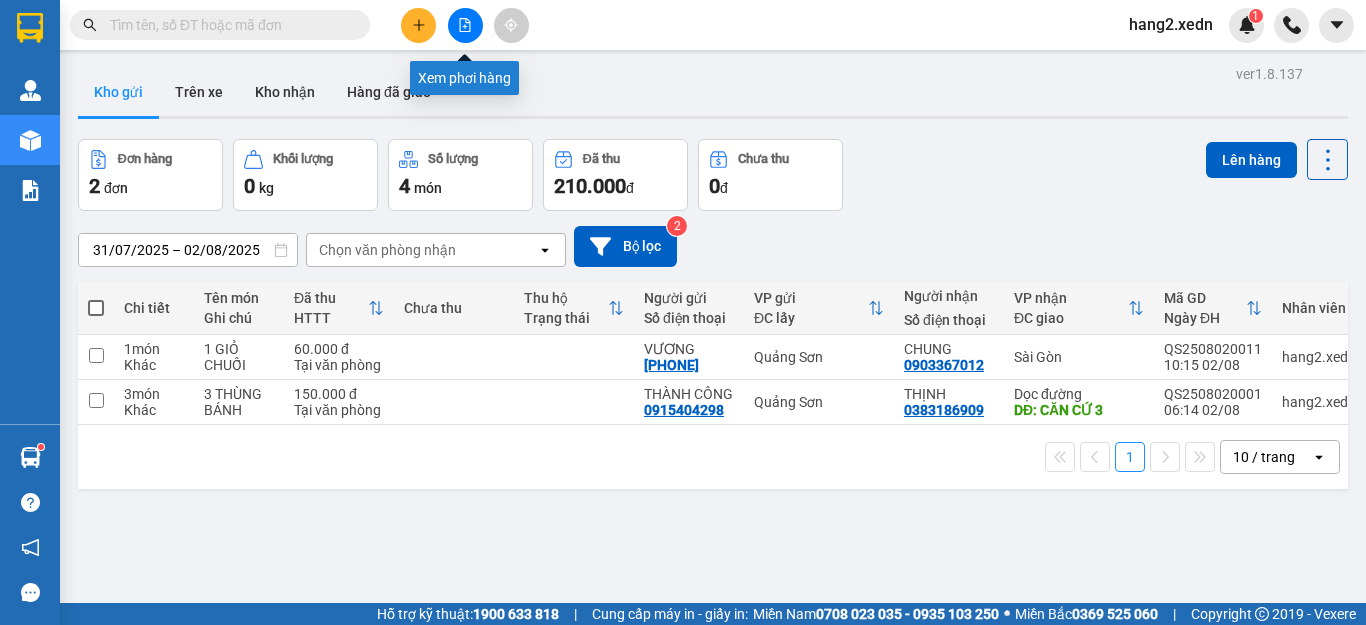 click at bounding box center [465, 25] 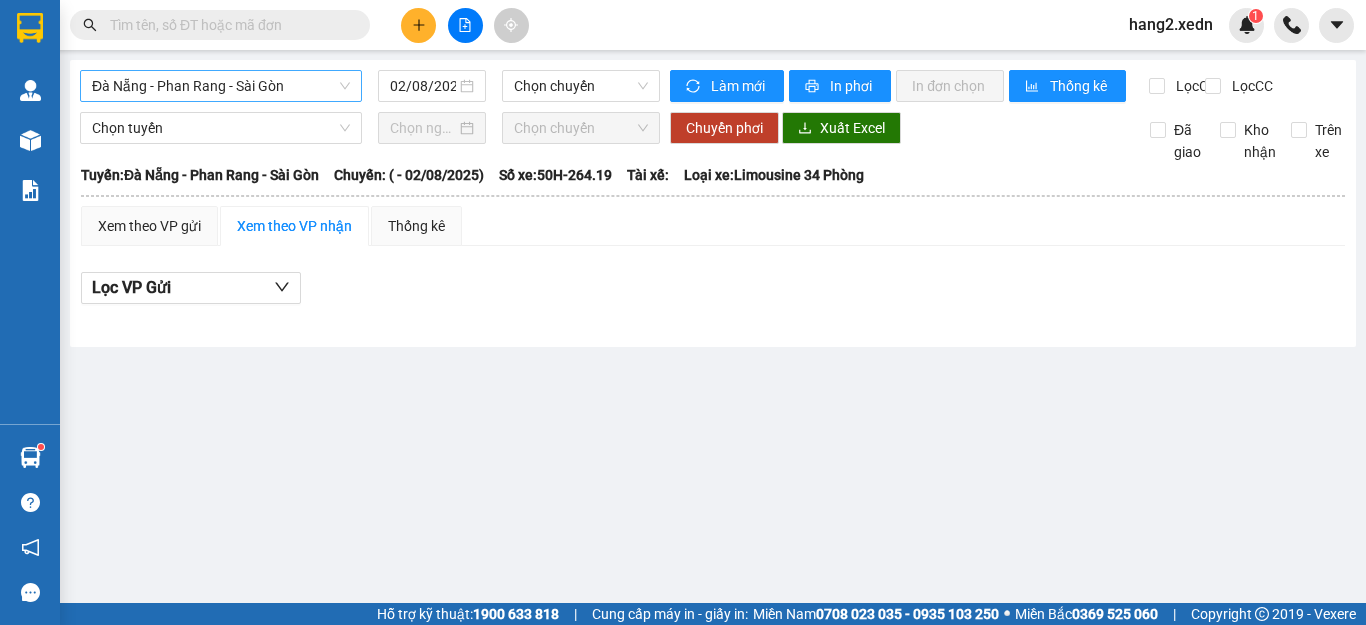 click on "Đà Nẵng - Phan Rang - Sài Gòn" at bounding box center [221, 86] 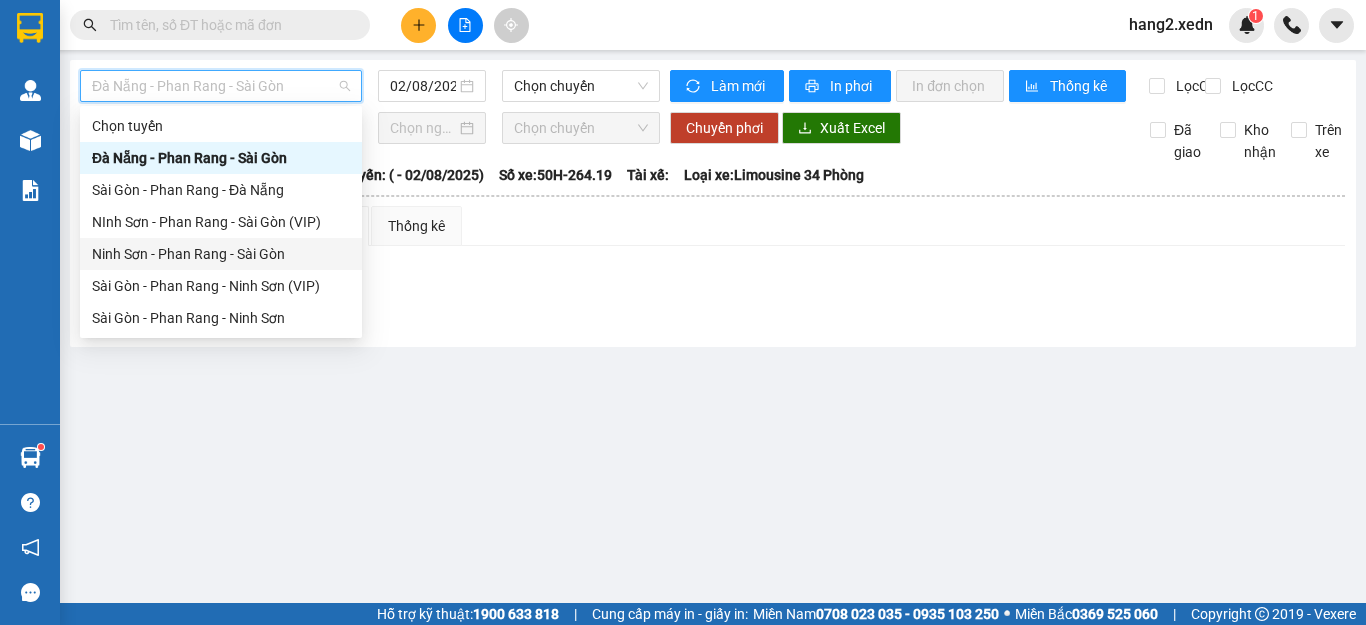 click on "Ninh Sơn - Phan Rang - Sài Gòn" at bounding box center (221, 254) 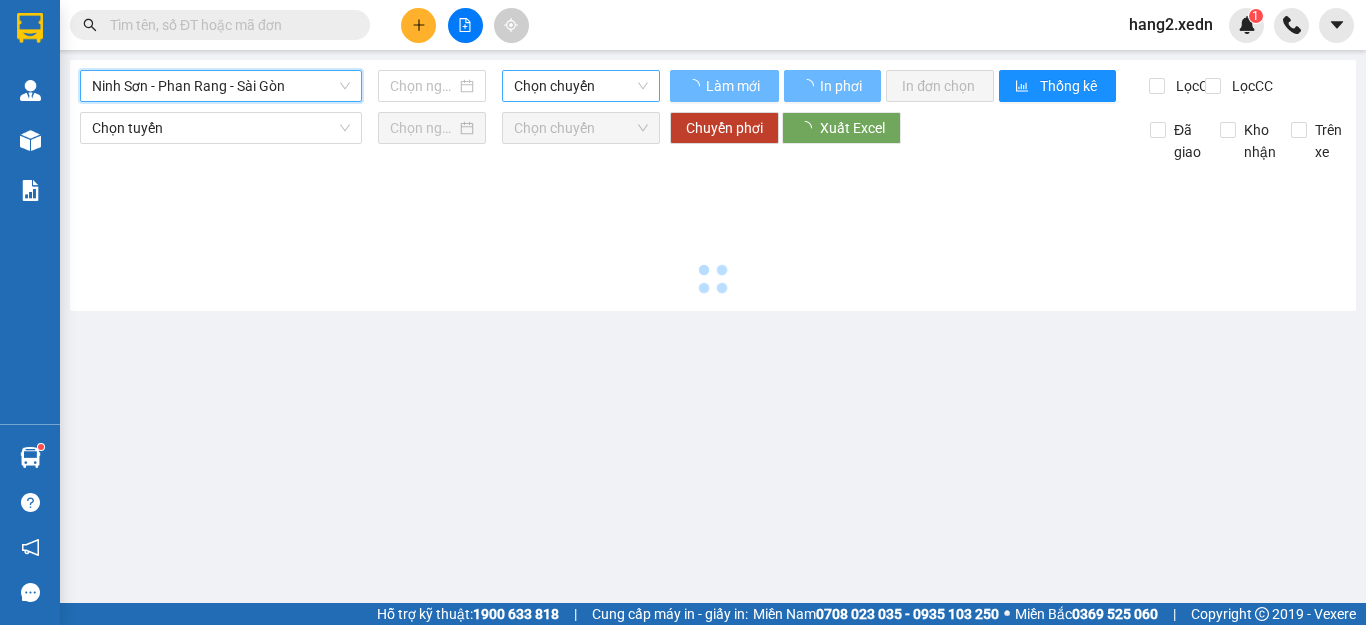 type on "02/08/2025" 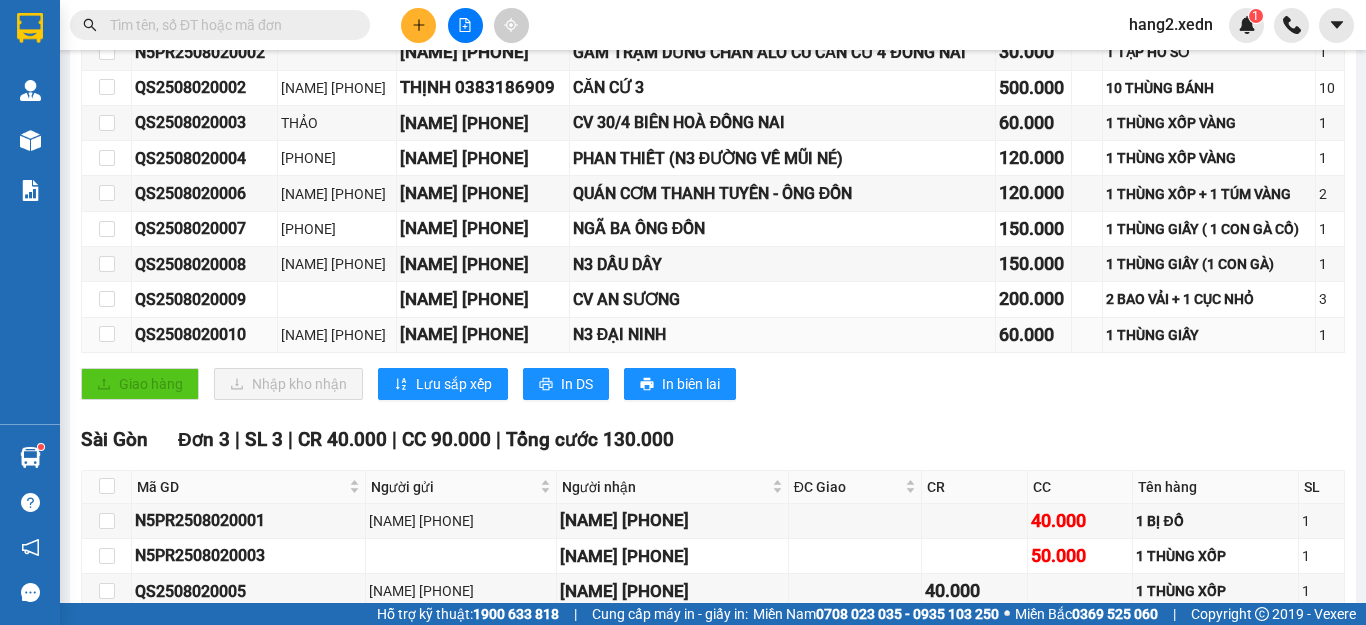 scroll, scrollTop: 200, scrollLeft: 0, axis: vertical 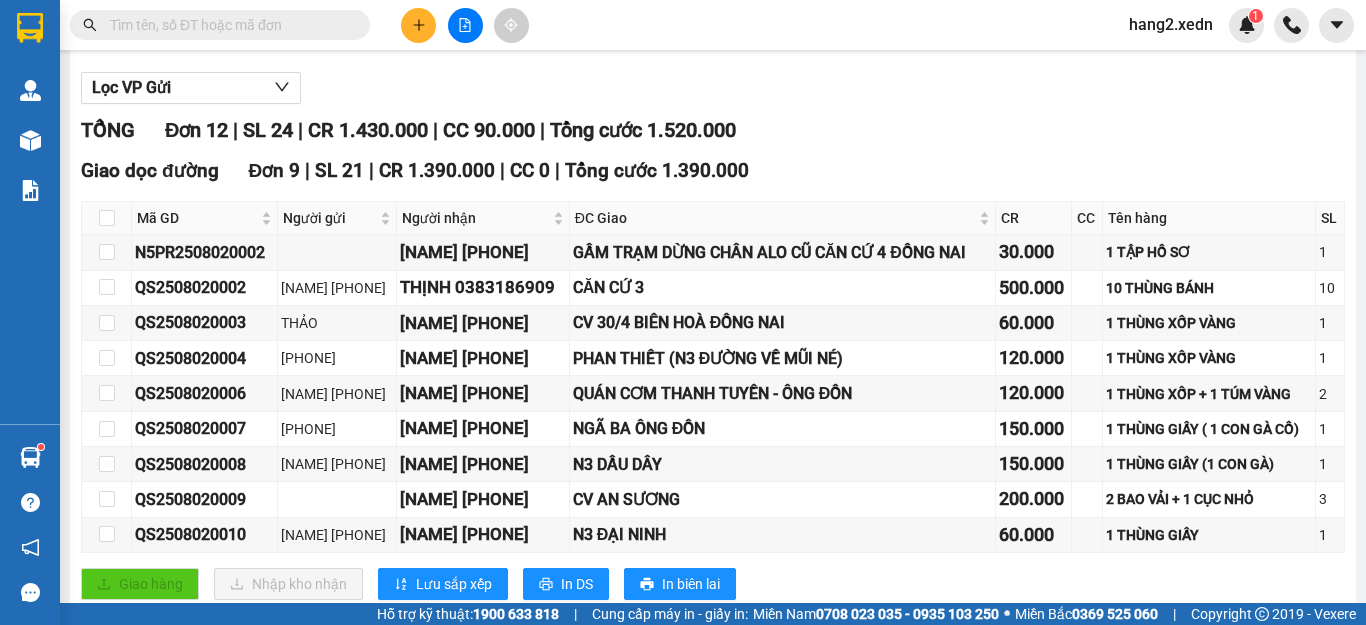 click on "Lọc VP Gửi TỔNG Đơn   12 | SL   24 | CR   1.430.000 | CC   90.000 | Tổng cước   1.520.000 Giao dọc đường Đơn   9 | SL   21 | CR   1.390.000 | CC   0 | Tổng cước   1.390.000 Mã GD Người gửi Người nhận ĐC Giao CR CC Tên hàng SL Ký nhận                     N5PR2508020002   [NAME] [PHONE] [ADDRESS] [CITY] 30.000 1 TẬP HỒ SƠ 1 QS2508020002 [NAME] [PHONE] [ADDRESS] 500.000 10 THÙNG BÁNH 10 QS2508020003 [NAME]  [NAME] [PHONE] [ADDRESS] [CITY] 60.000 1 THÙNG XỐP VÀNG  1 QS2508020004 [NAME] [PHONE] [NAME] [PHONE] [ADDRESS] 120.000 1 THÙNG XỐP + 1 TÚM VÀNG 2 QS2508020007 [NAME] [PHONE] [NAME] [PHONE] [ADDRESS] 150.000 1 THÙNG GIẤY ( 1 CON GÀ CỒ) 1 QS2508020008 [NAME] [PHONE] 1" at bounding box center (713, 471) 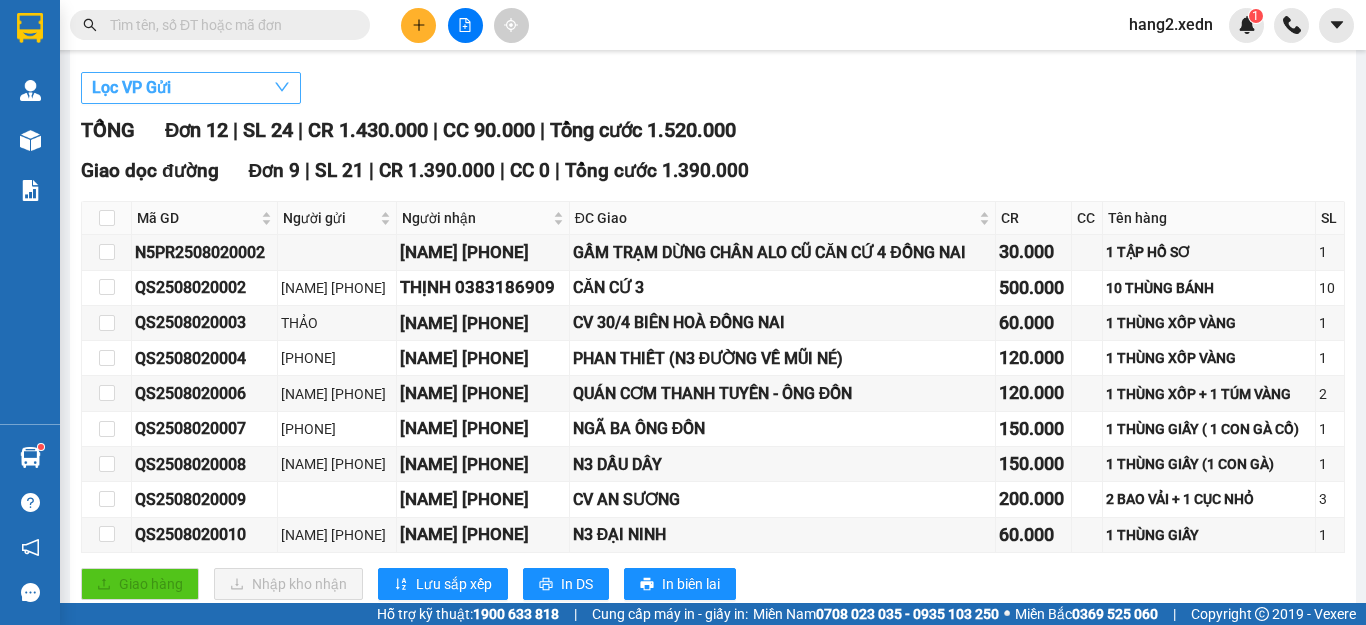 click on "Lọc VP Gửi" at bounding box center [191, 88] 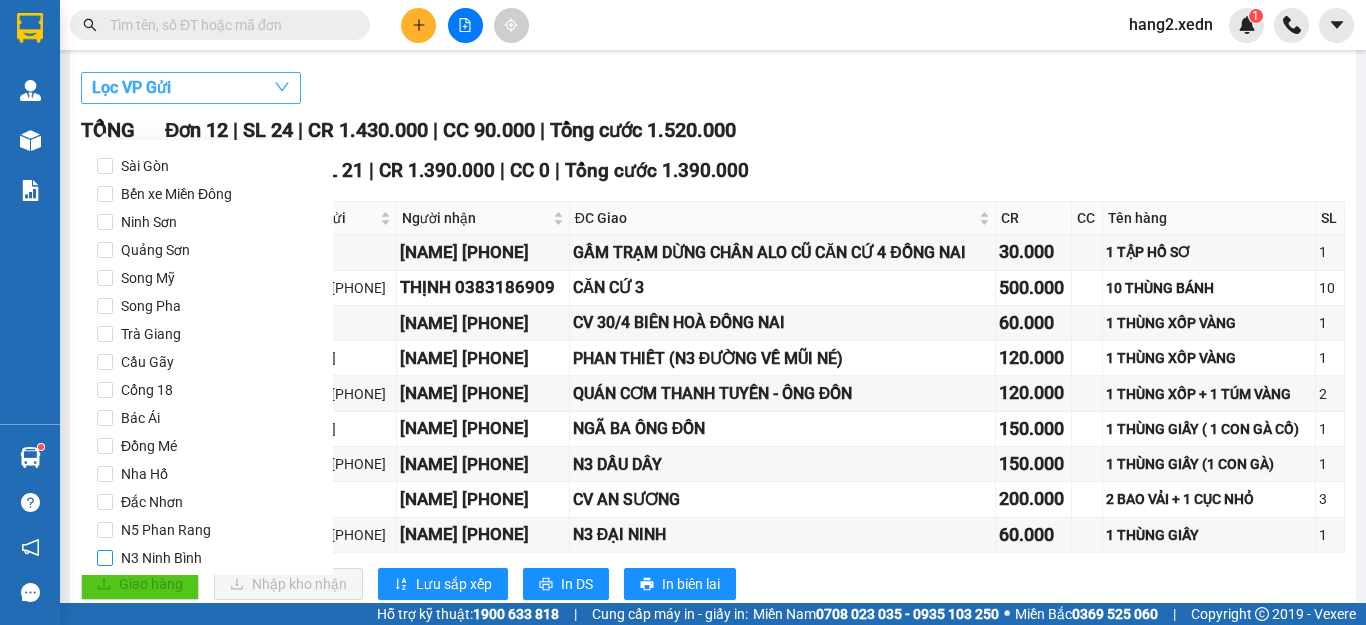 scroll, scrollTop: 97, scrollLeft: 0, axis: vertical 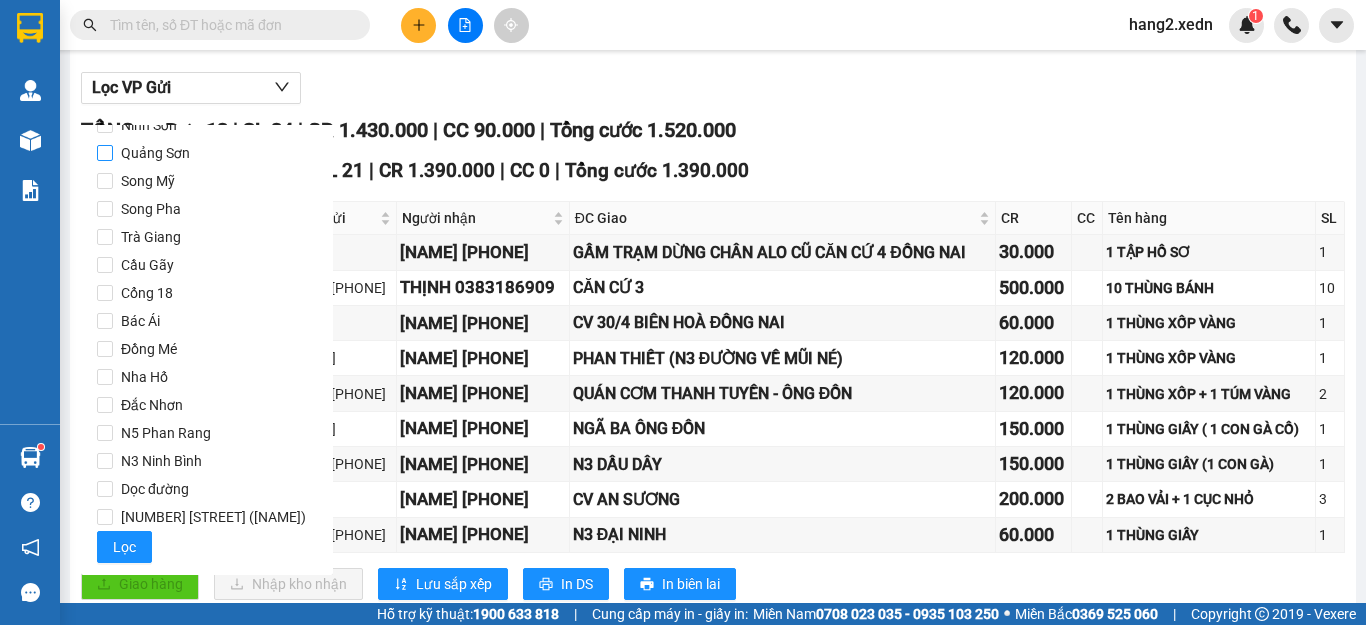 click on "Quảng Sơn" at bounding box center [155, 153] 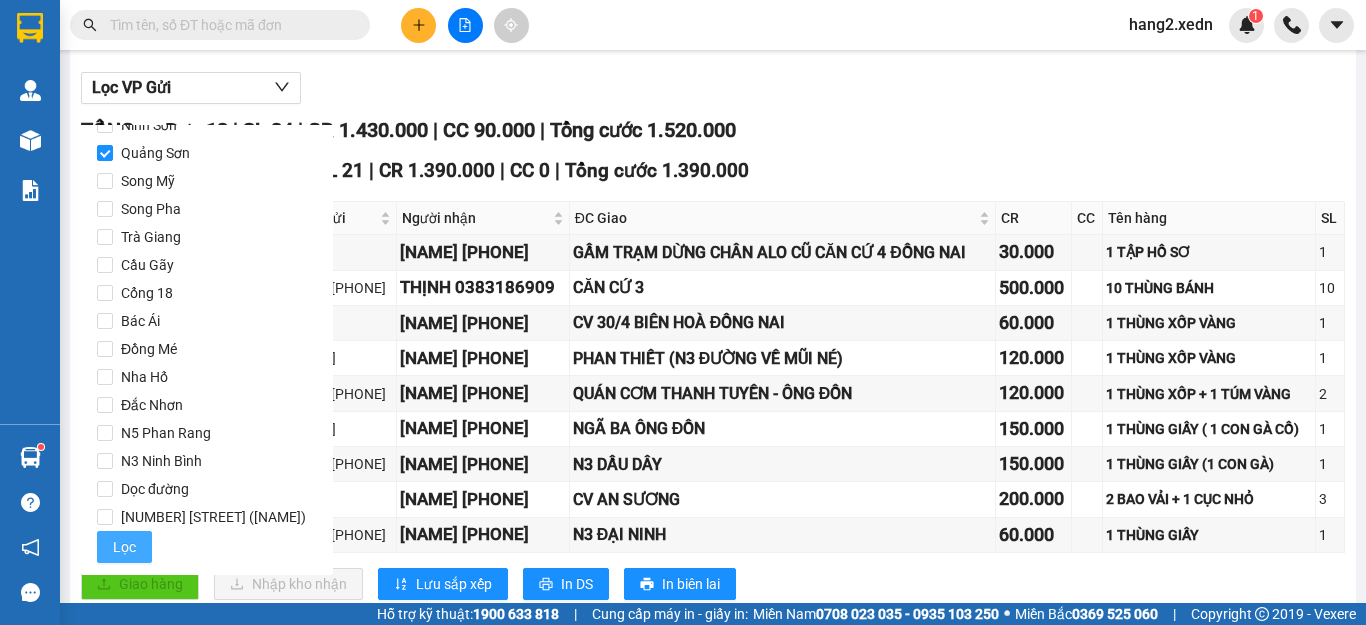 click on "Lọc" at bounding box center (124, 547) 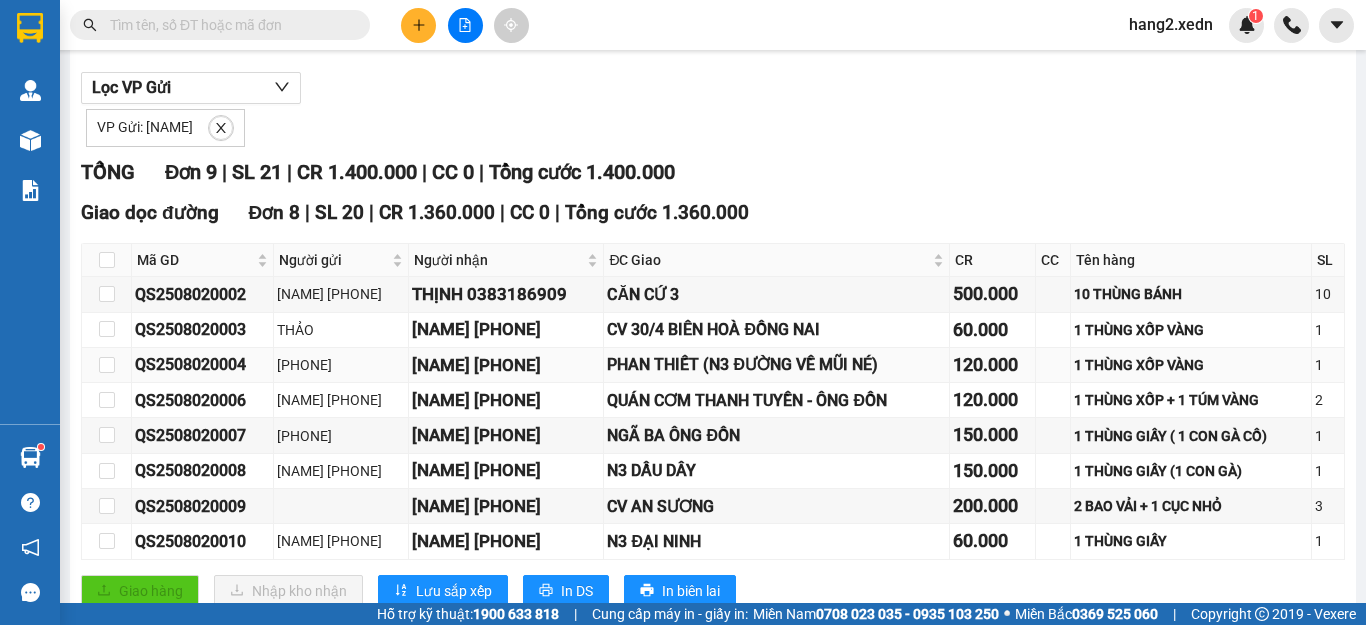scroll, scrollTop: 300, scrollLeft: 0, axis: vertical 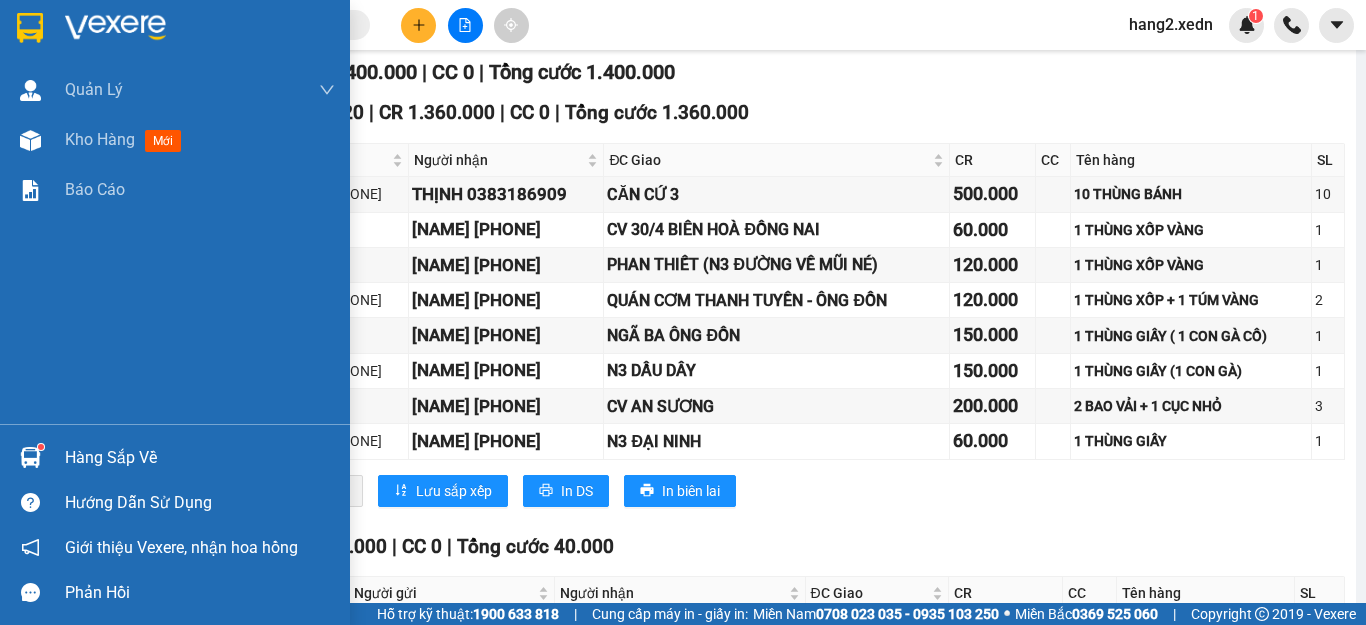 click at bounding box center (175, 32) 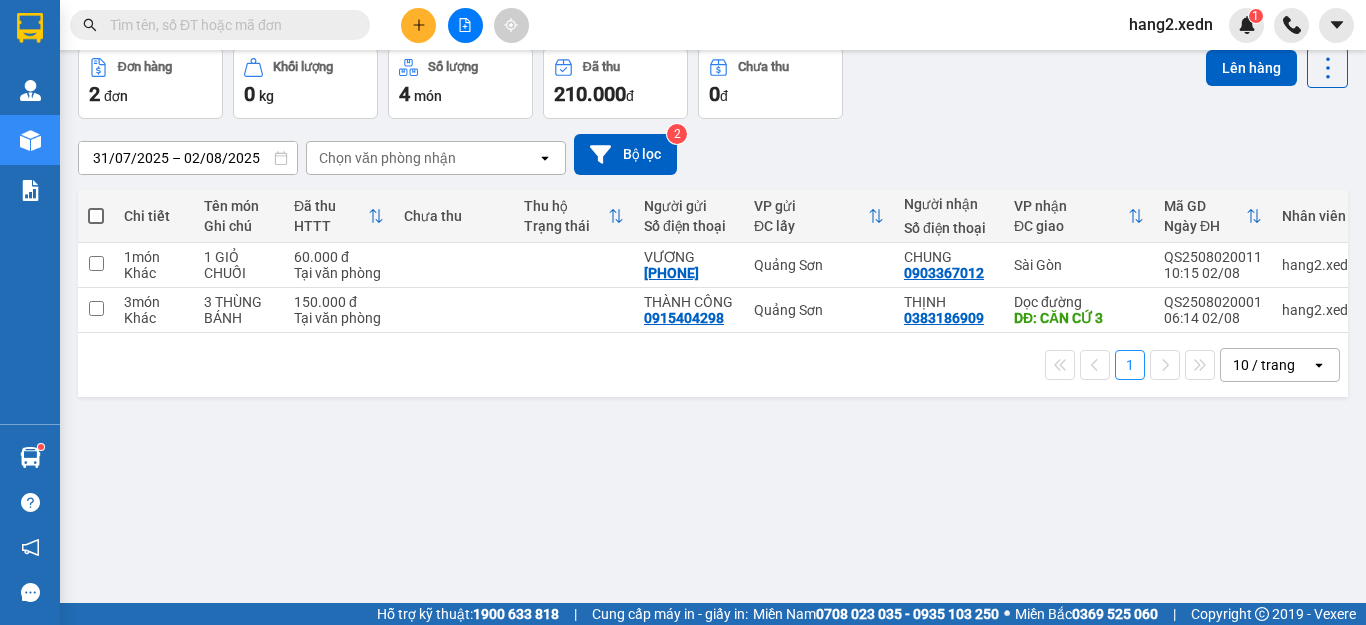scroll, scrollTop: 92, scrollLeft: 0, axis: vertical 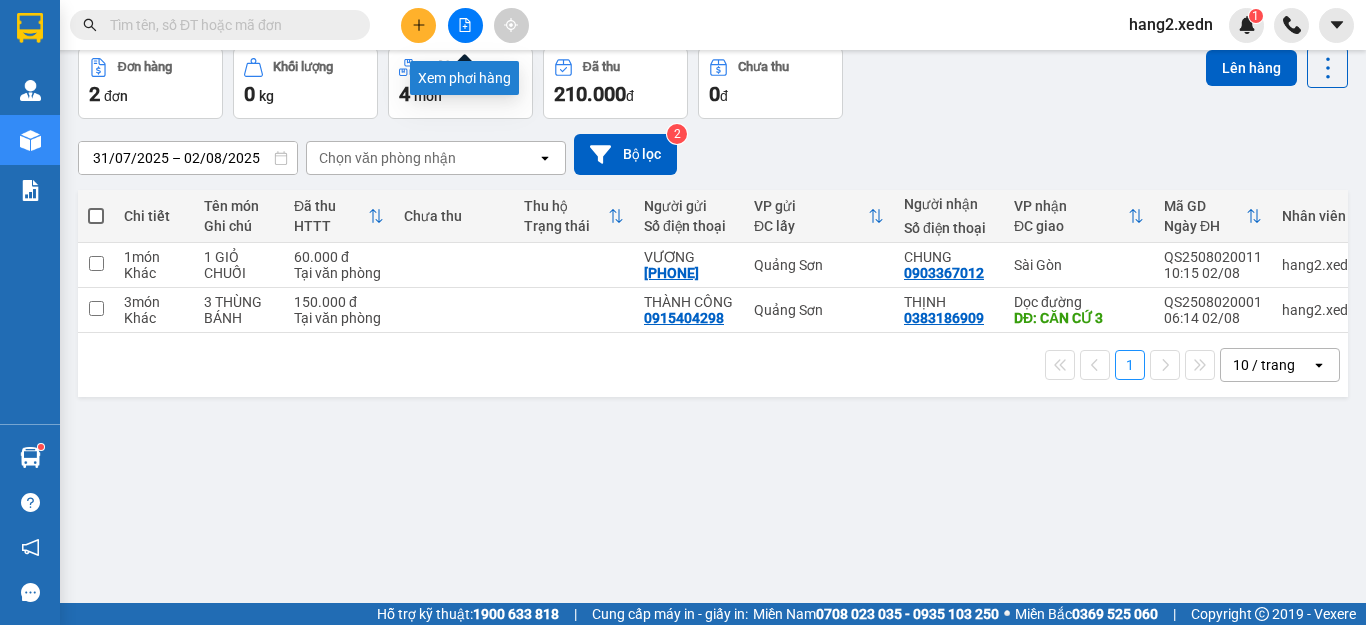 click 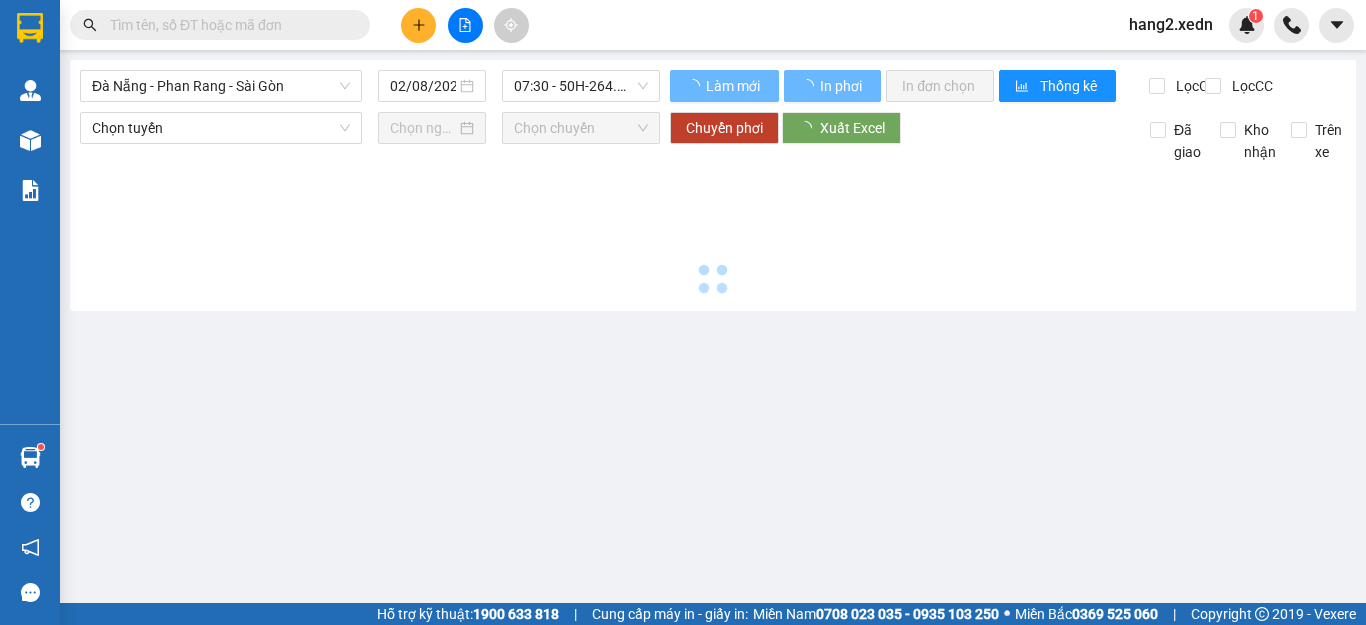 scroll, scrollTop: 0, scrollLeft: 0, axis: both 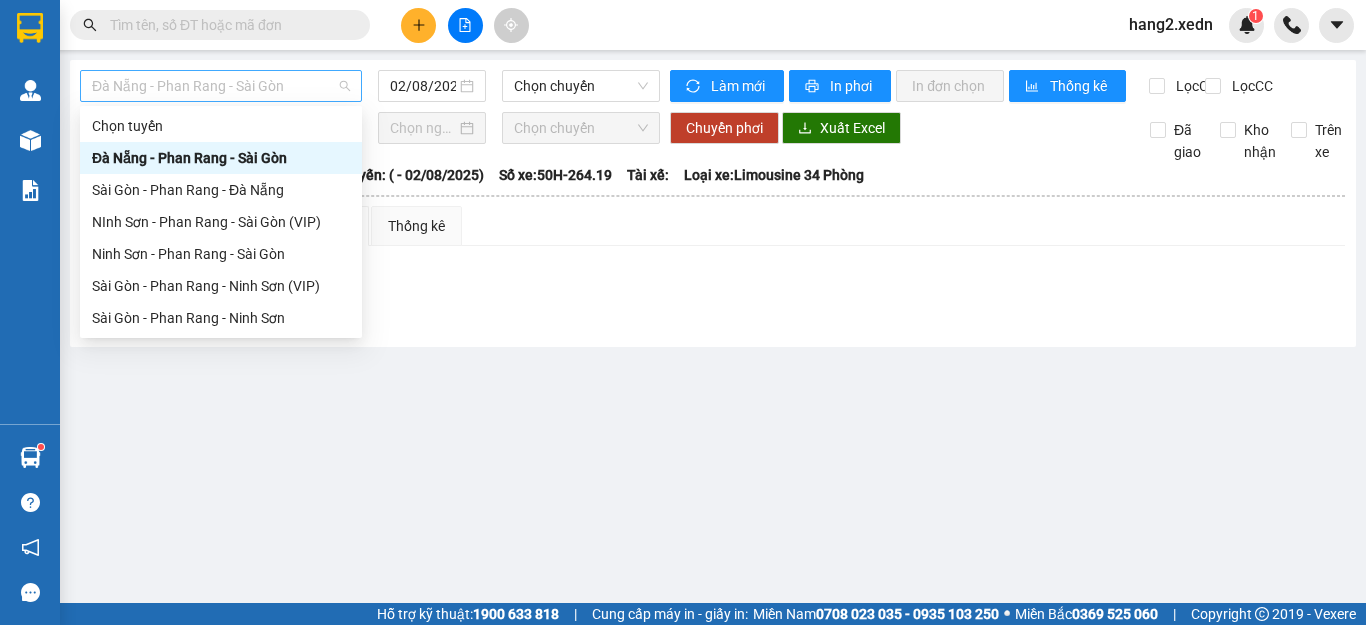click on "Đà Nẵng - Phan Rang - Sài Gòn" at bounding box center [221, 86] 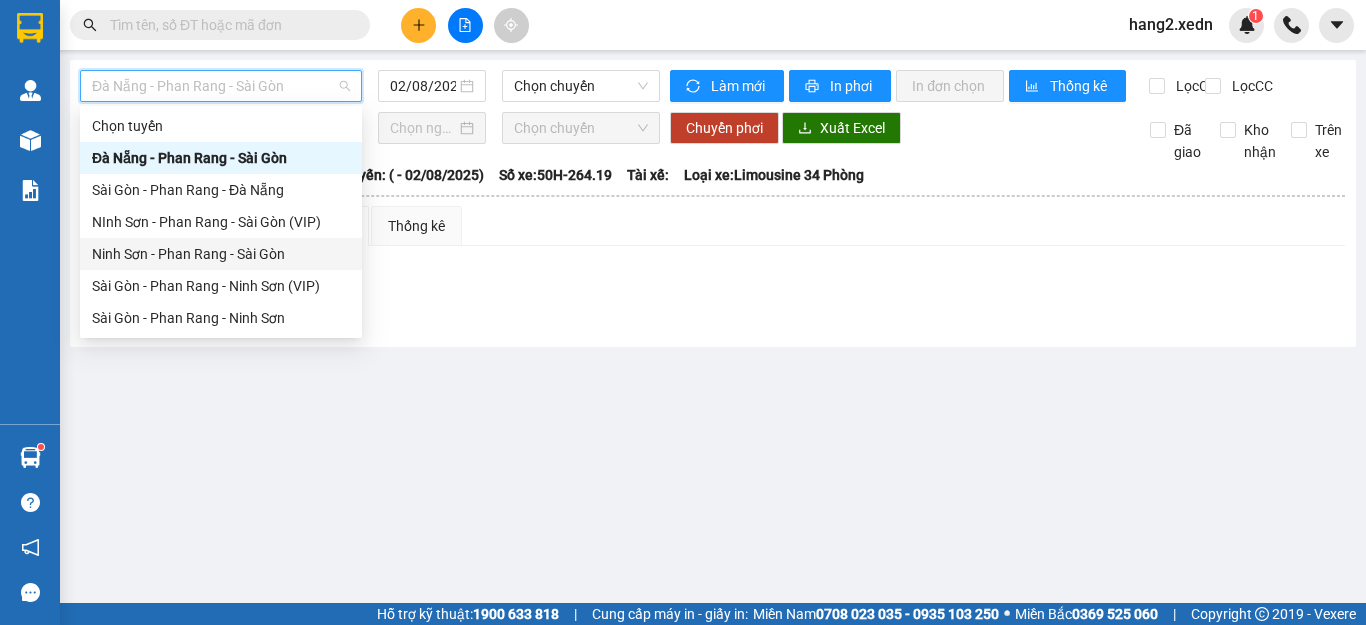click on "Ninh Sơn - Phan Rang - Sài Gòn" at bounding box center [221, 254] 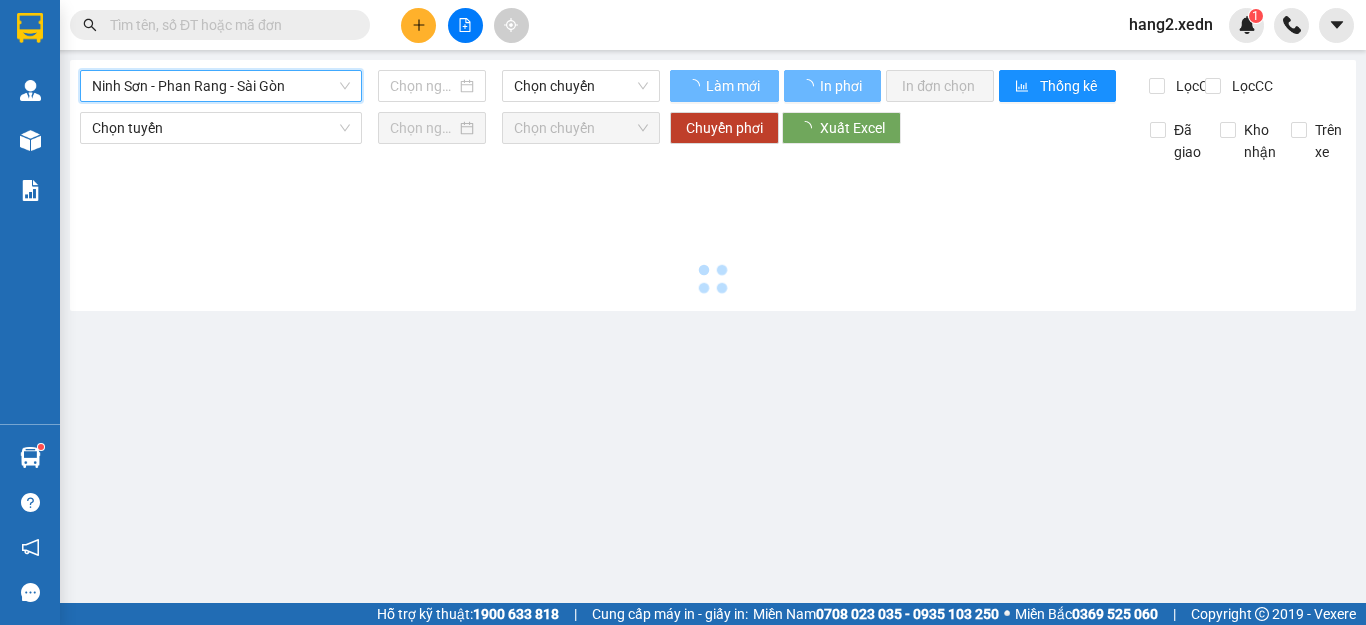 type on "02/08/2025" 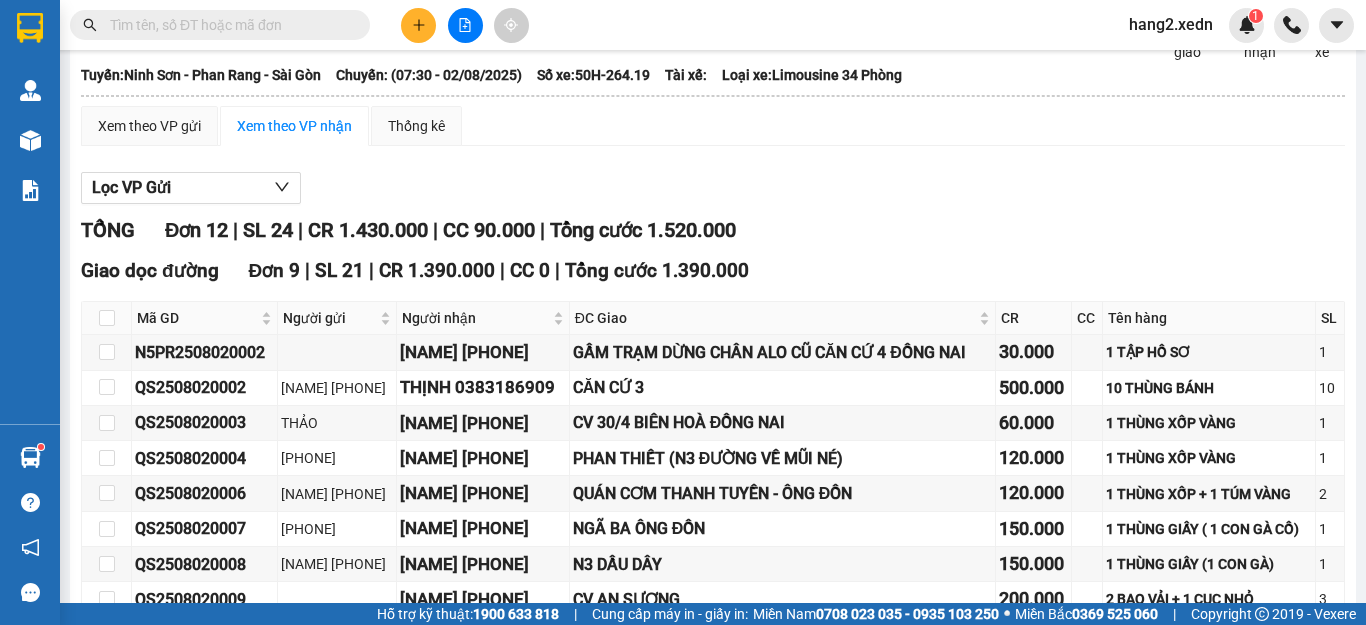 scroll, scrollTop: 0, scrollLeft: 0, axis: both 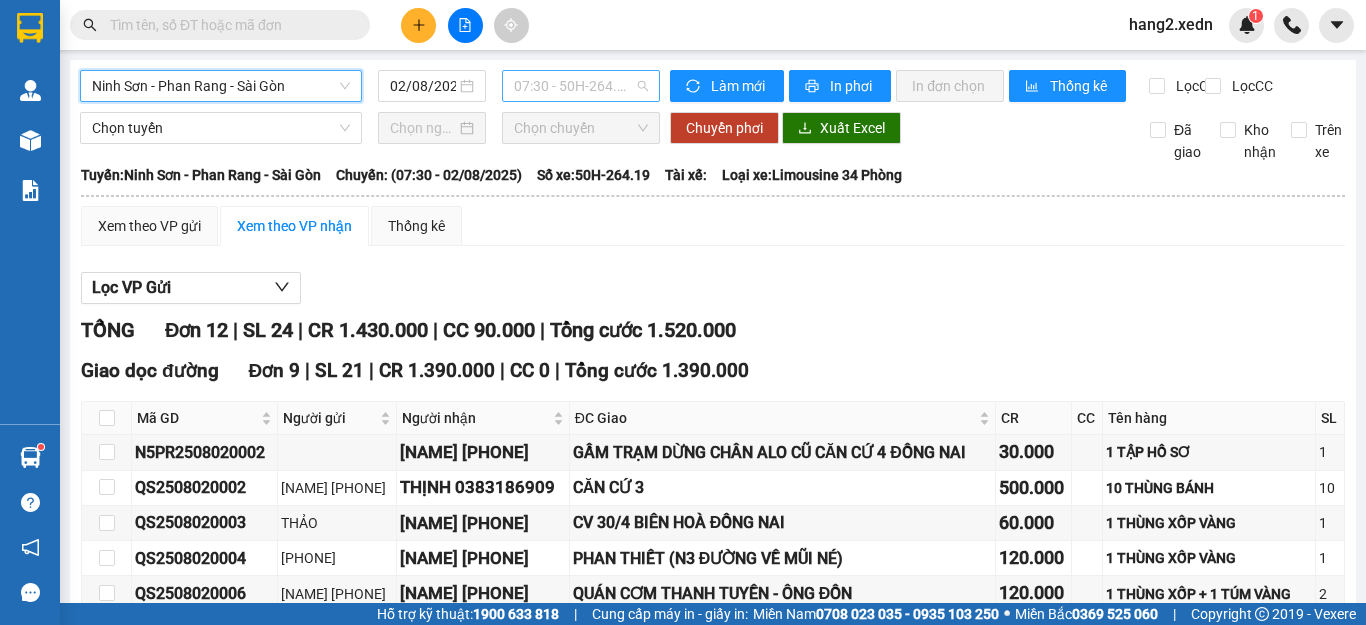 click on "07:30     - 50H-264.19" at bounding box center (581, 86) 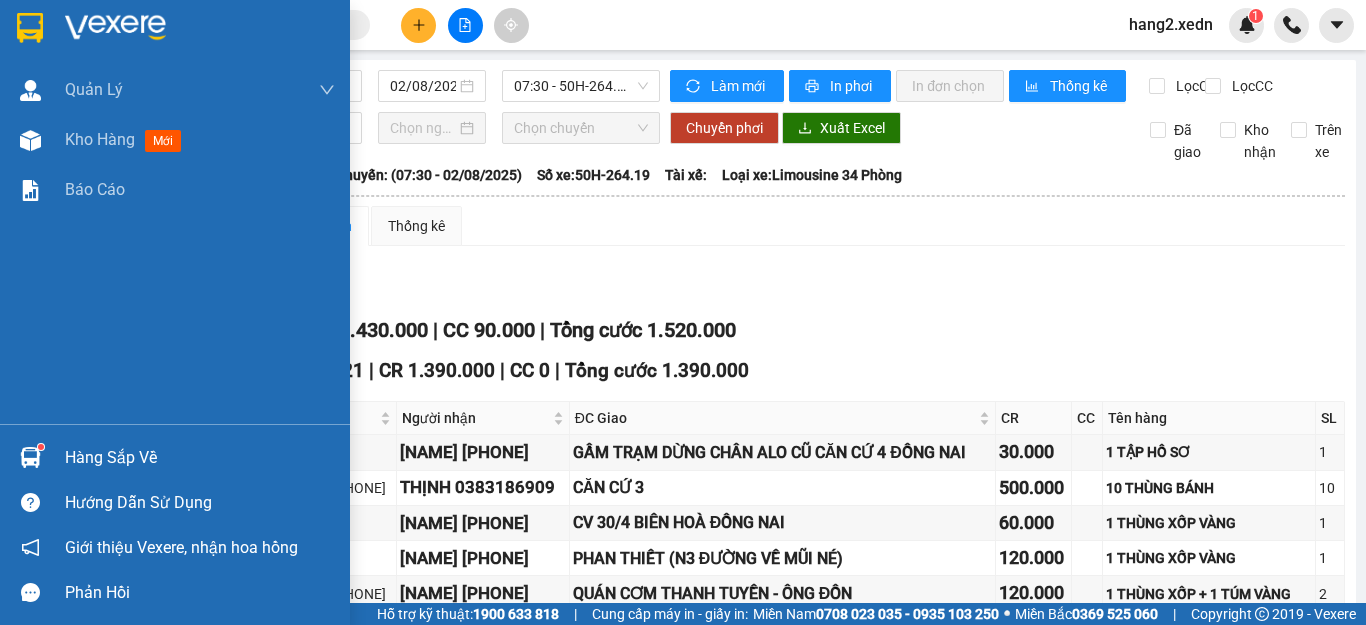 click at bounding box center (30, 28) 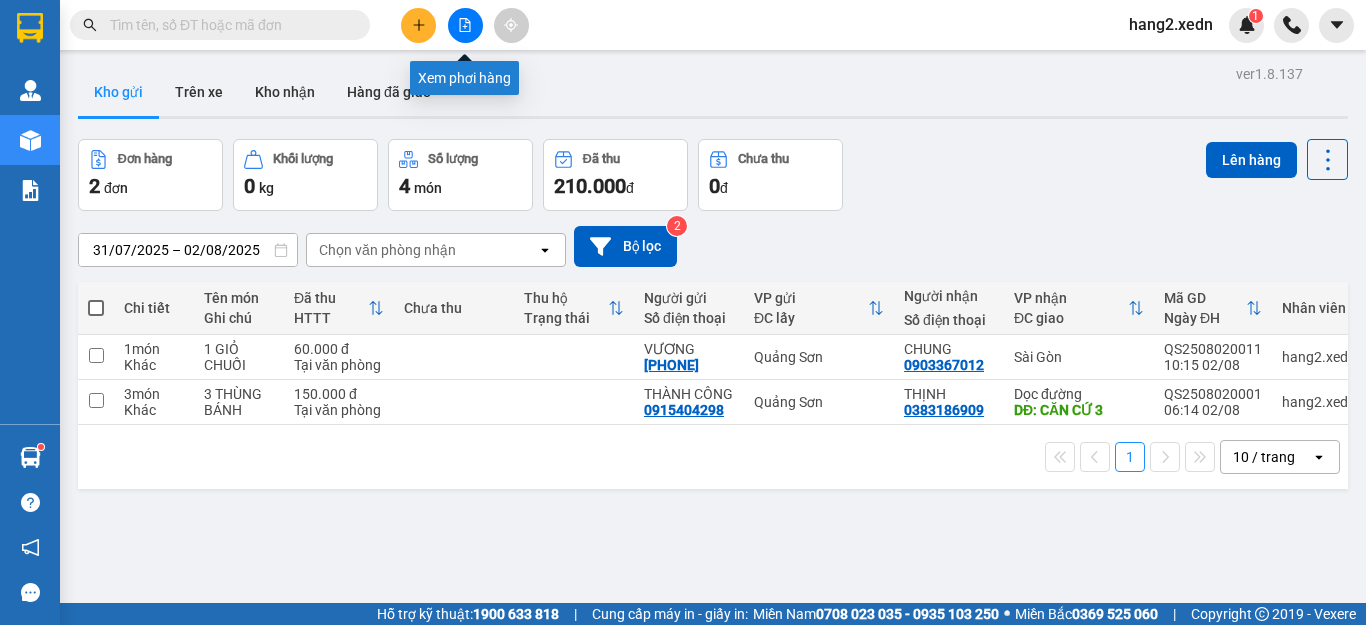 click at bounding box center [465, 25] 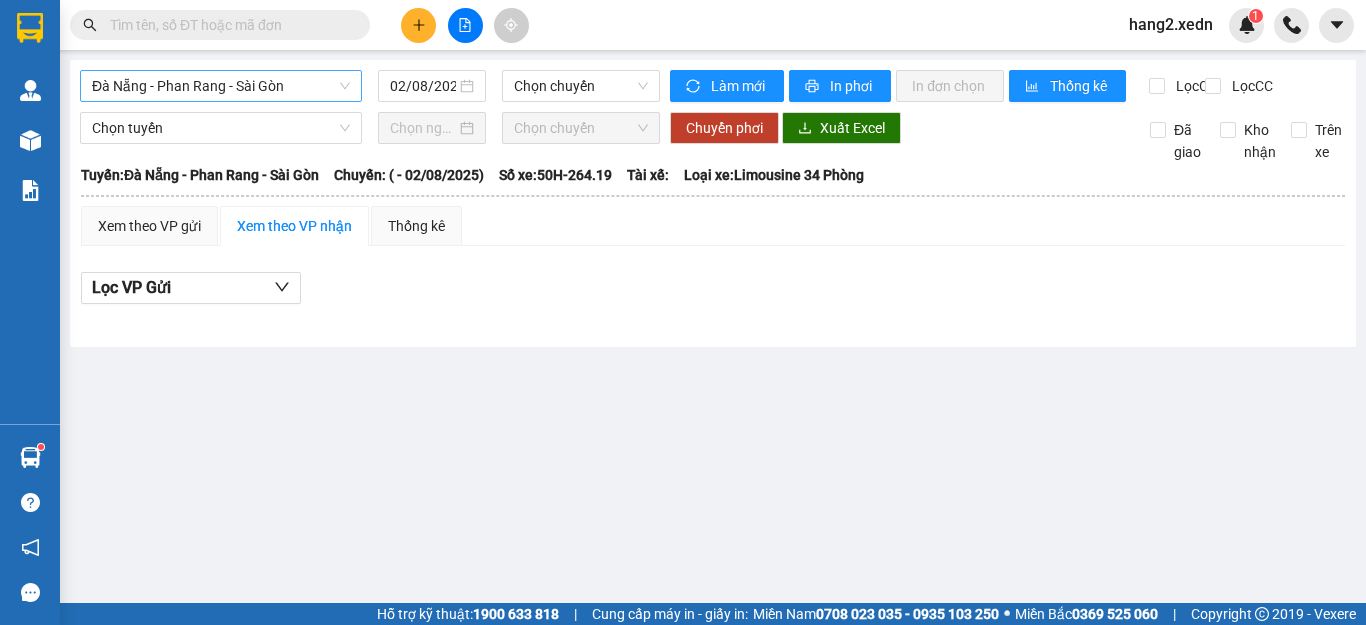 click on "Đà Nẵng - Phan Rang - Sài Gòn" at bounding box center [221, 86] 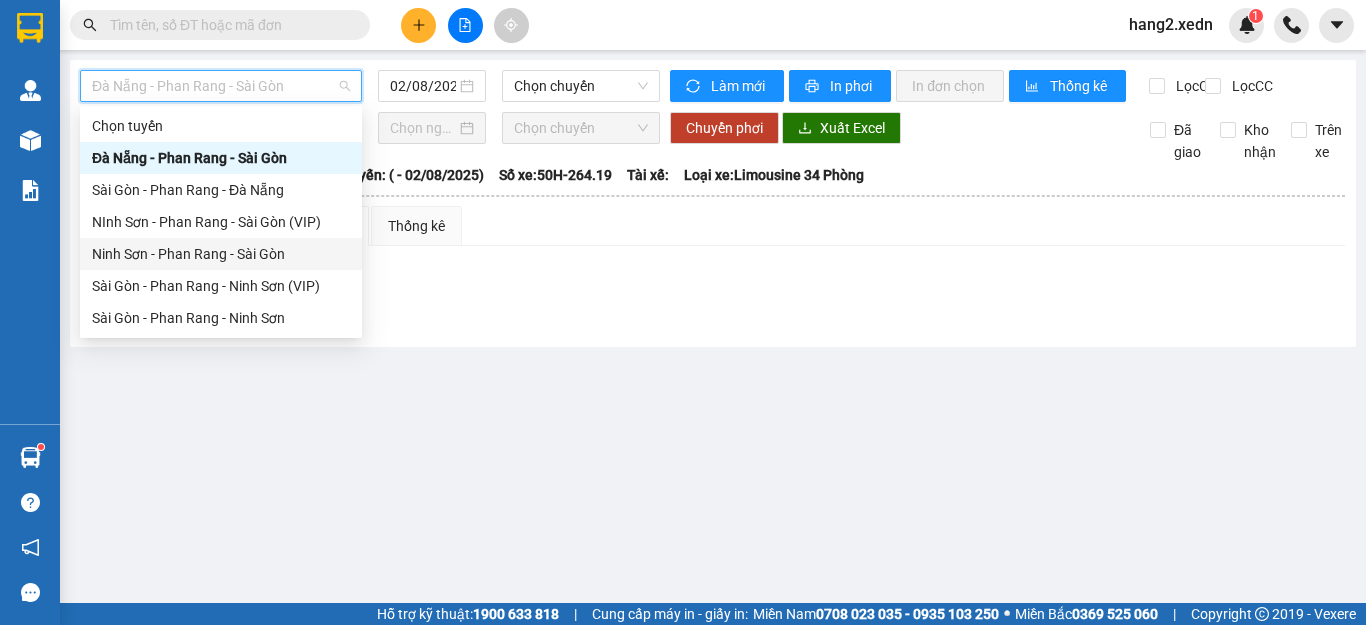 click on "Ninh Sơn - Phan Rang - Sài Gòn" at bounding box center (221, 254) 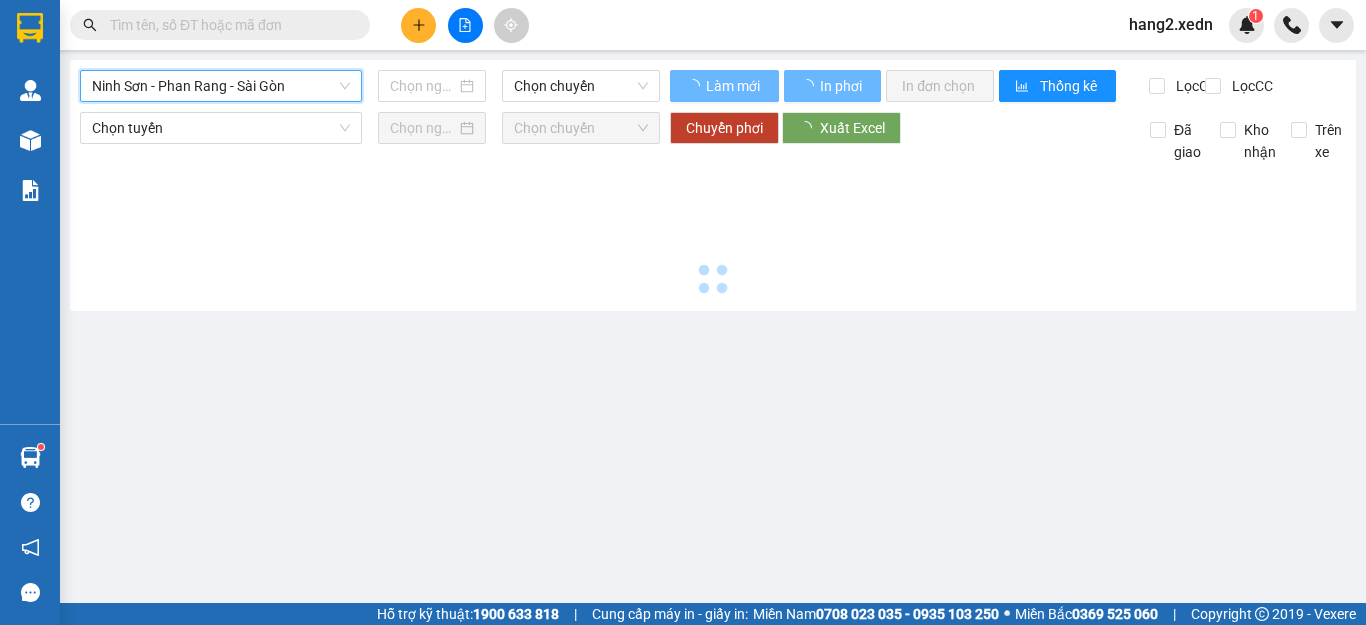 type on "02/08/2025" 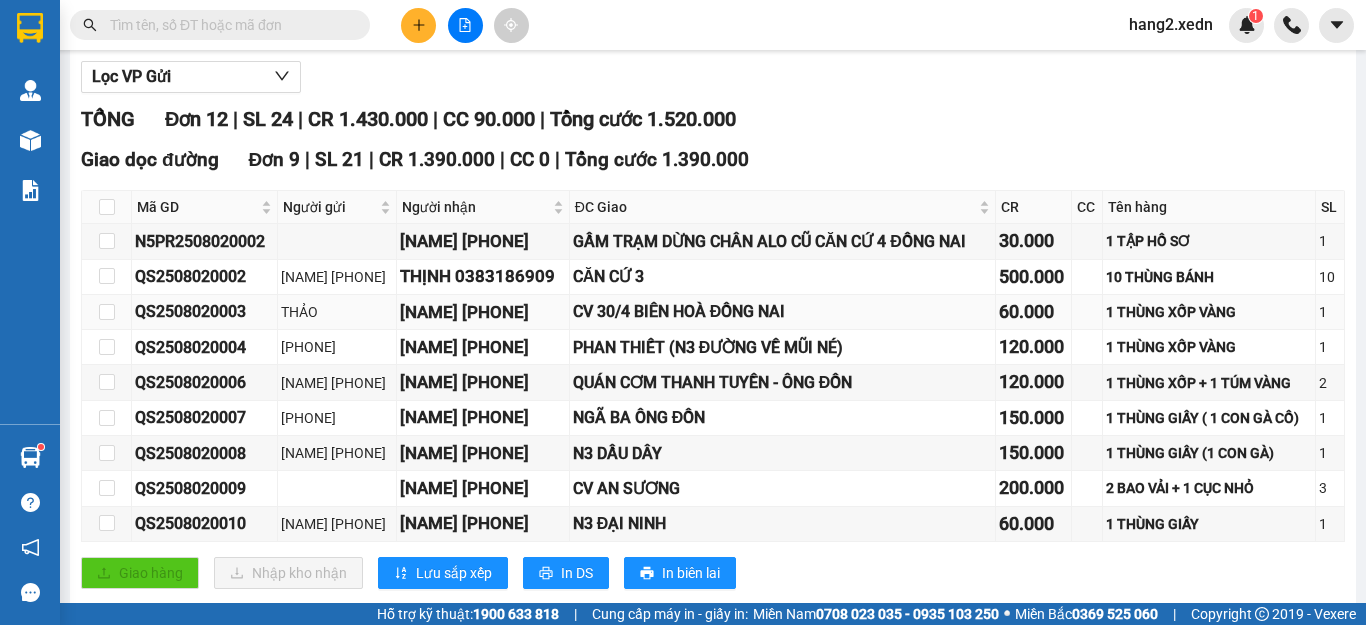 scroll, scrollTop: 11, scrollLeft: 0, axis: vertical 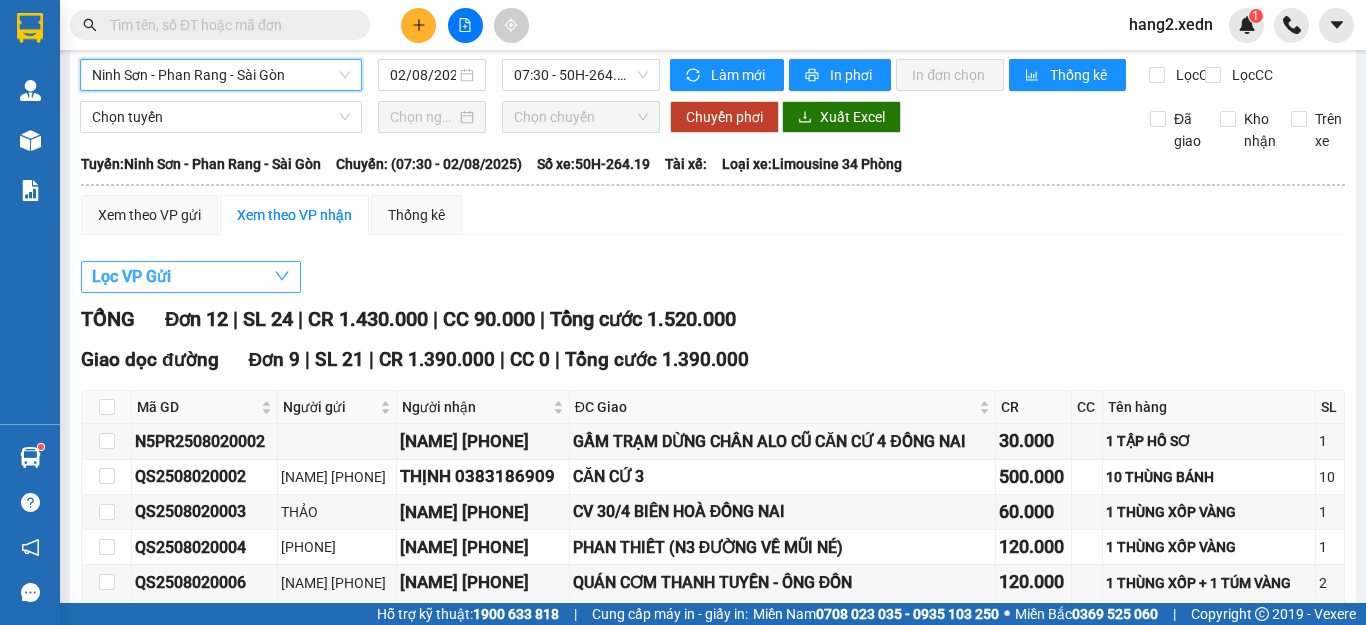 click on "Lọc VP Gửi" at bounding box center (191, 277) 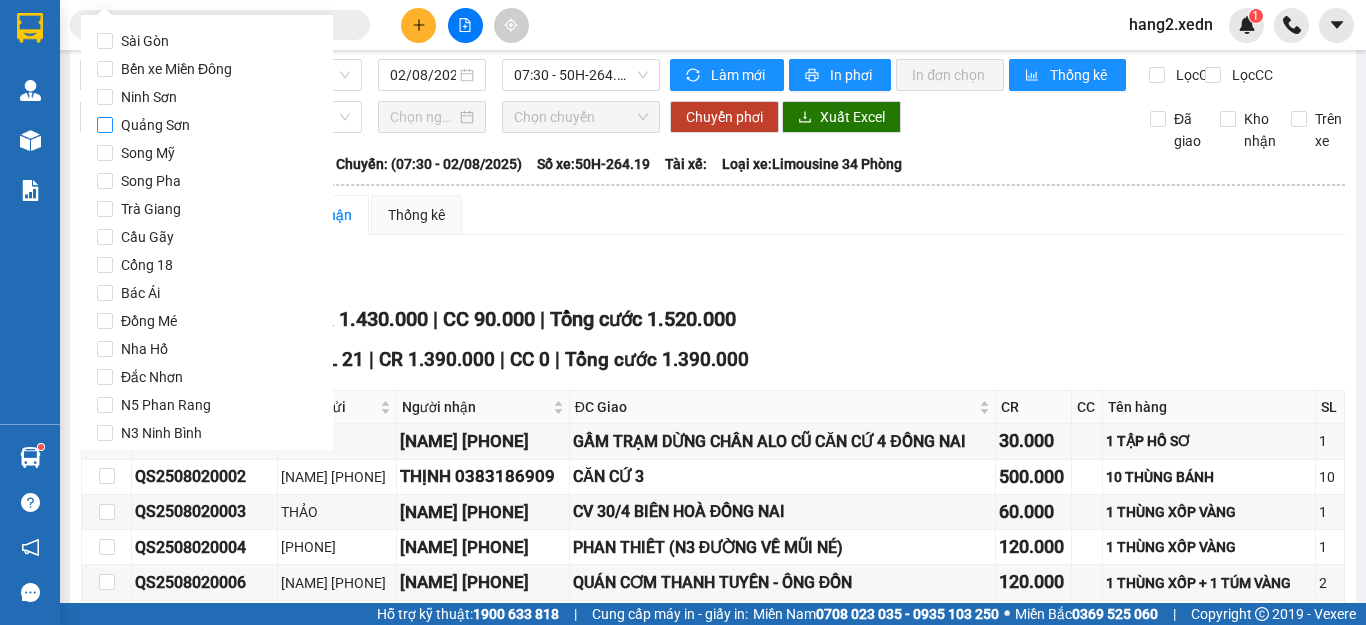 click on "Quảng Sơn" at bounding box center [105, 125] 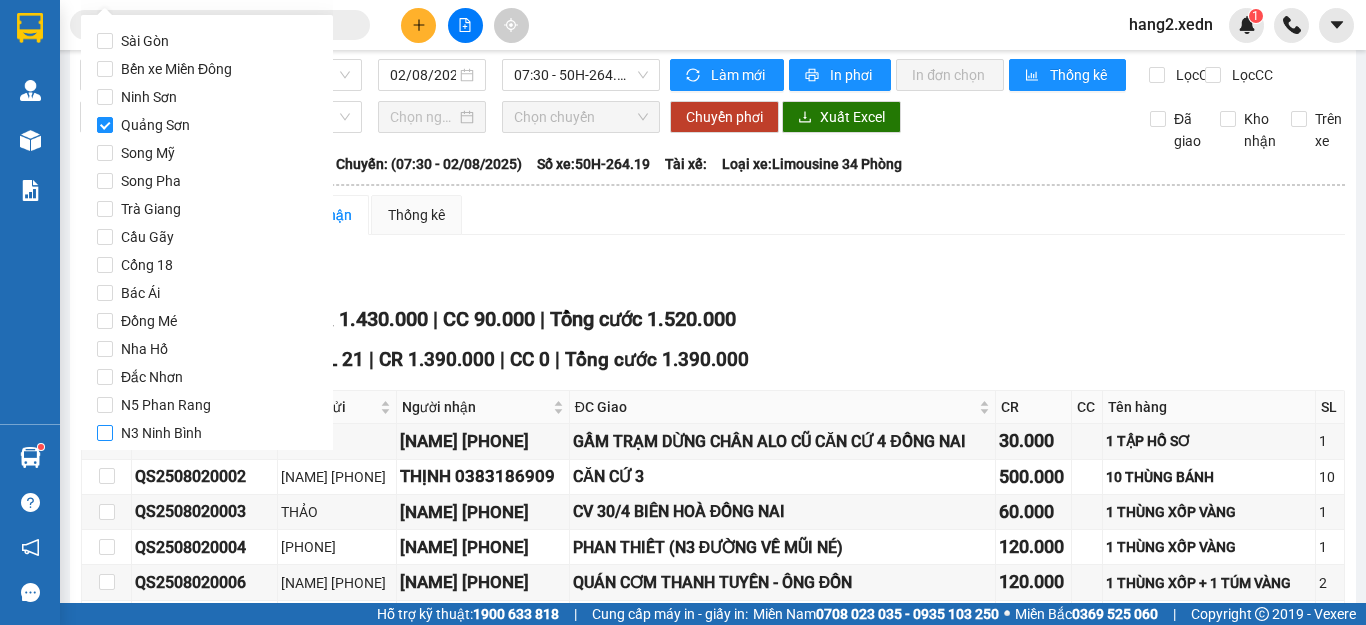 scroll, scrollTop: 97, scrollLeft: 0, axis: vertical 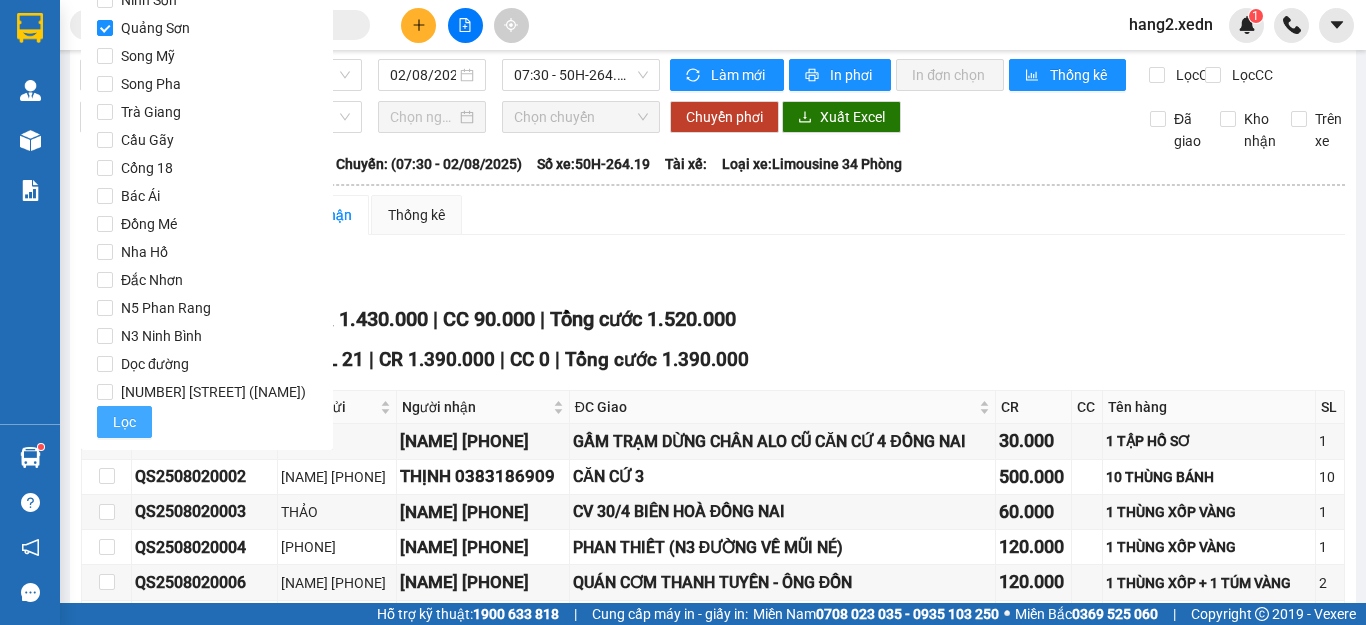 click on "Lọc" at bounding box center [124, 422] 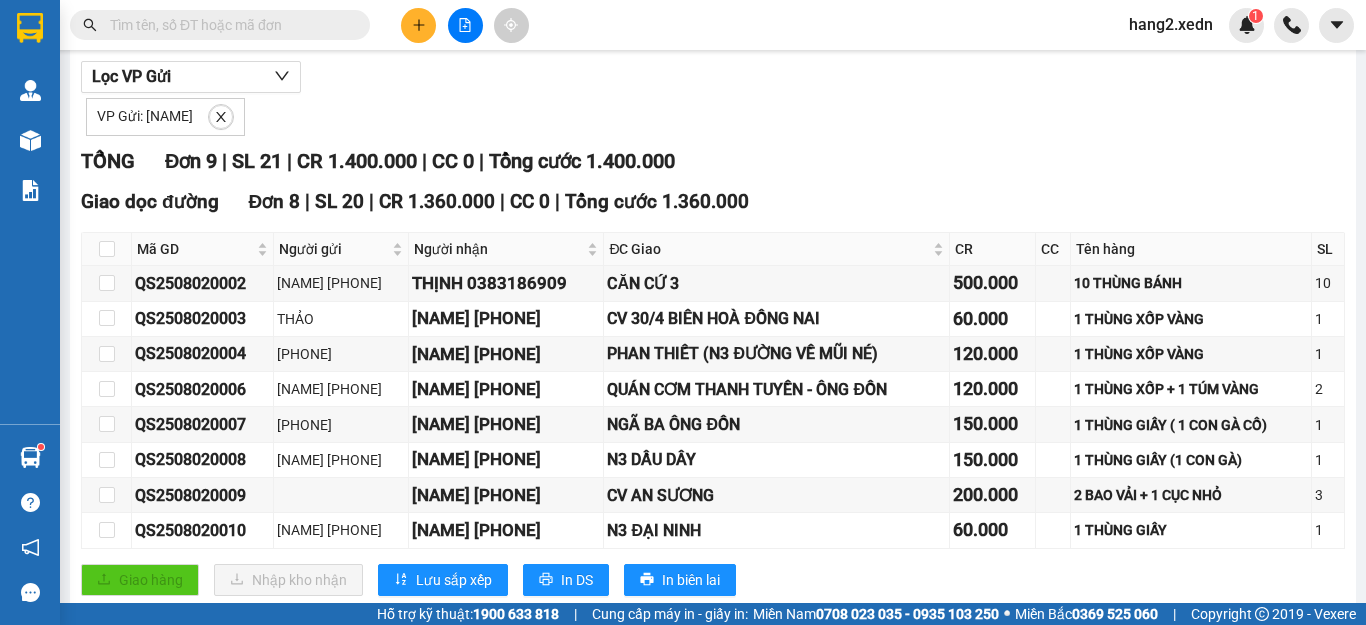 scroll, scrollTop: 111, scrollLeft: 0, axis: vertical 